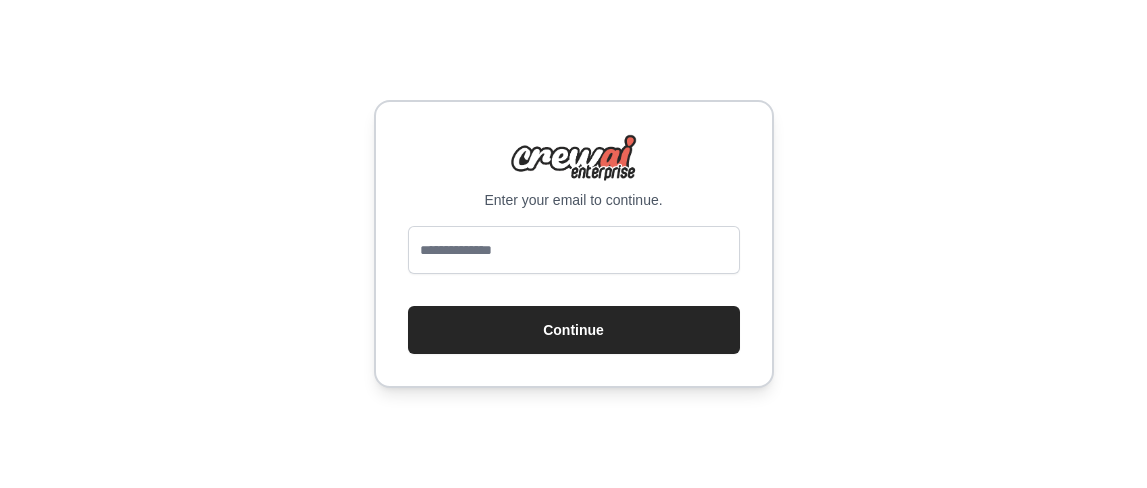 scroll, scrollTop: 0, scrollLeft: 0, axis: both 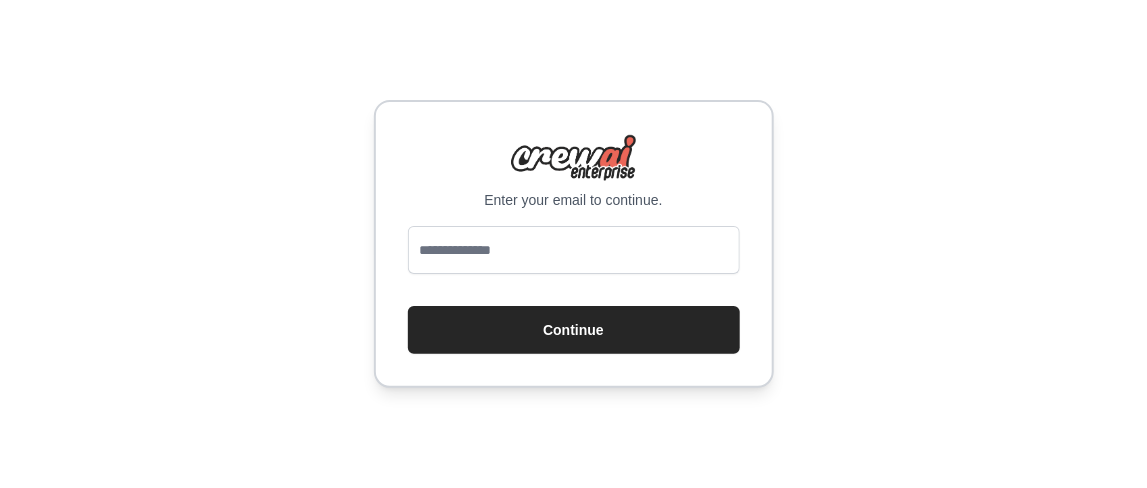 click at bounding box center (574, 254) 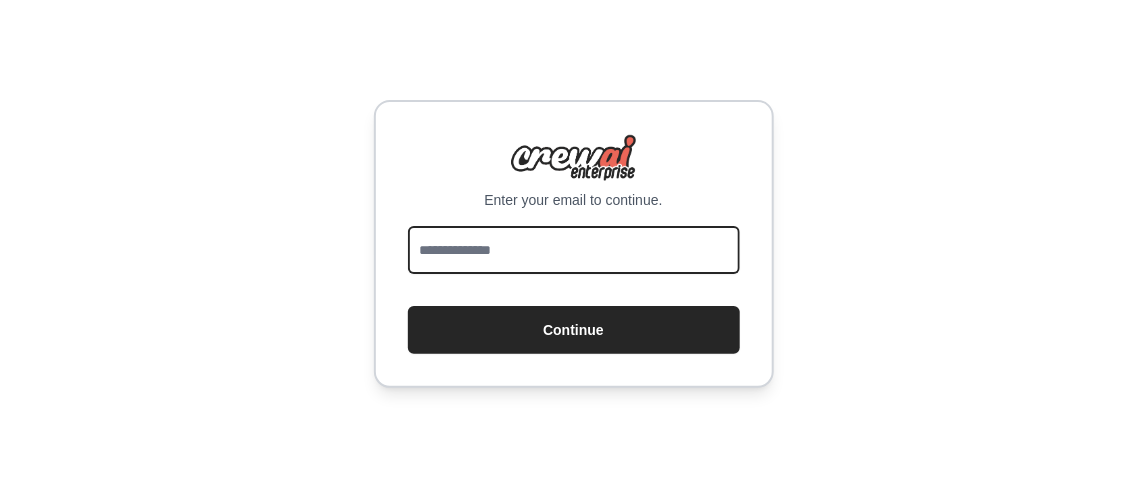 click at bounding box center [574, 250] 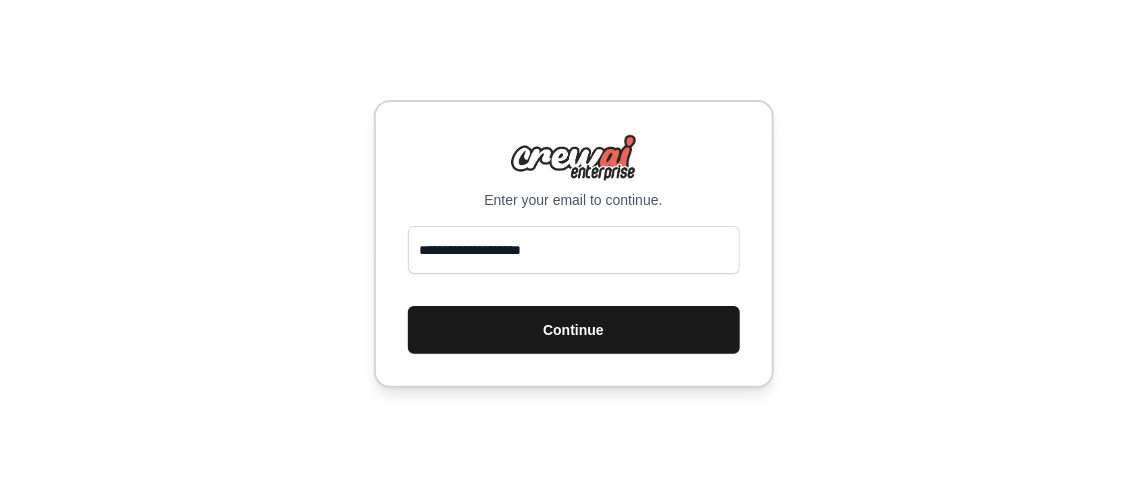 click on "Continue" at bounding box center (574, 330) 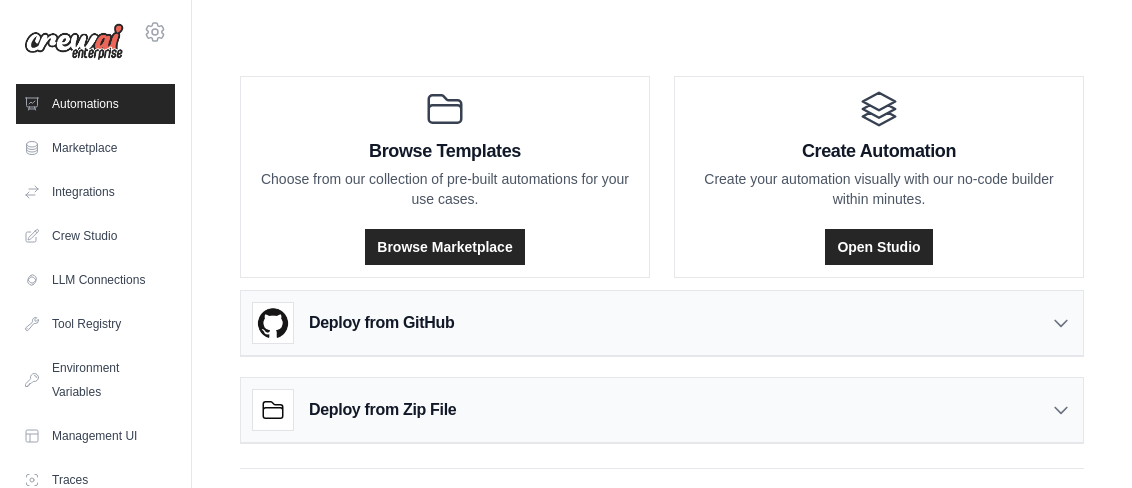 scroll, scrollTop: 0, scrollLeft: 0, axis: both 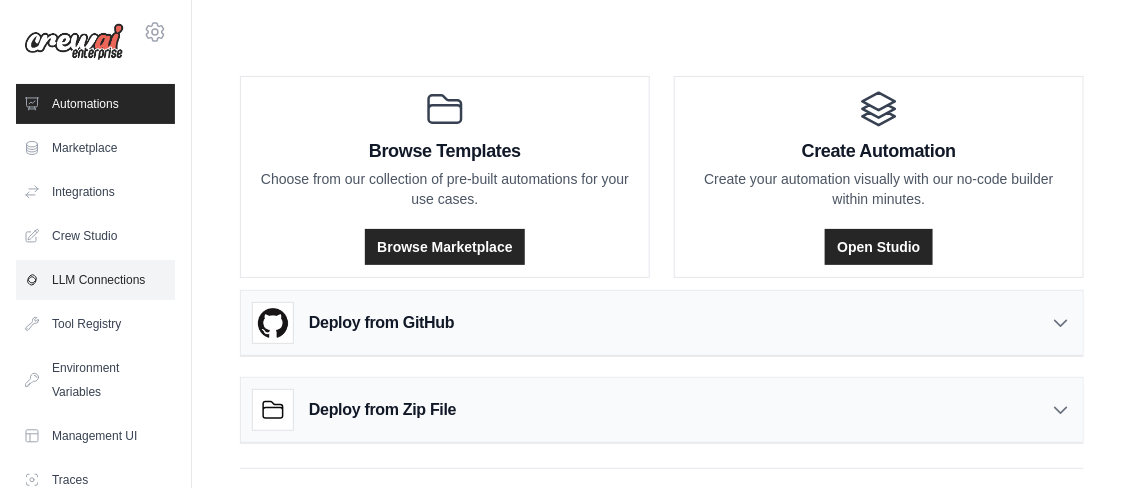click on "LLM Connections" at bounding box center [95, 280] 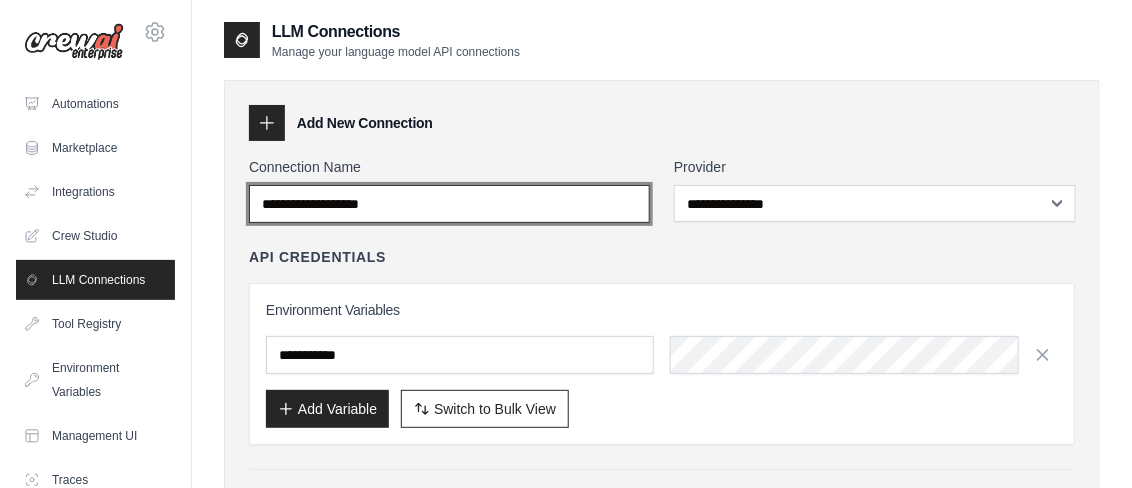 click on "Connection Name" at bounding box center [449, 204] 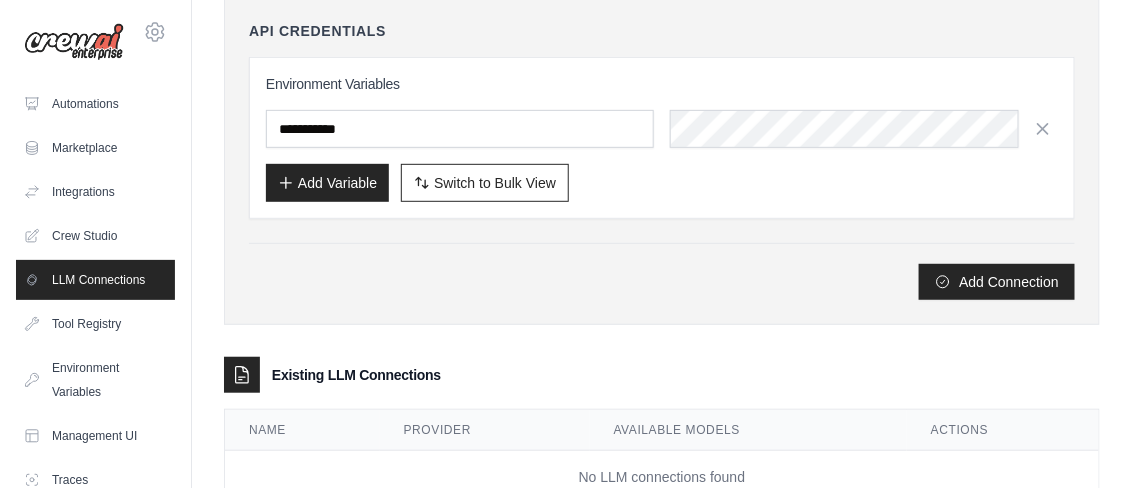 scroll, scrollTop: 228, scrollLeft: 0, axis: vertical 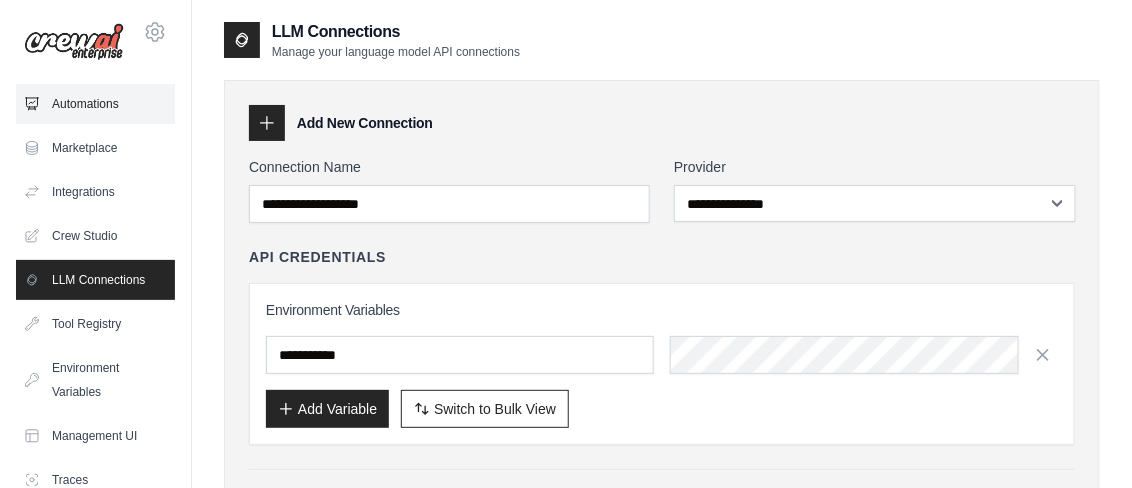 click on "Automations" at bounding box center [95, 104] 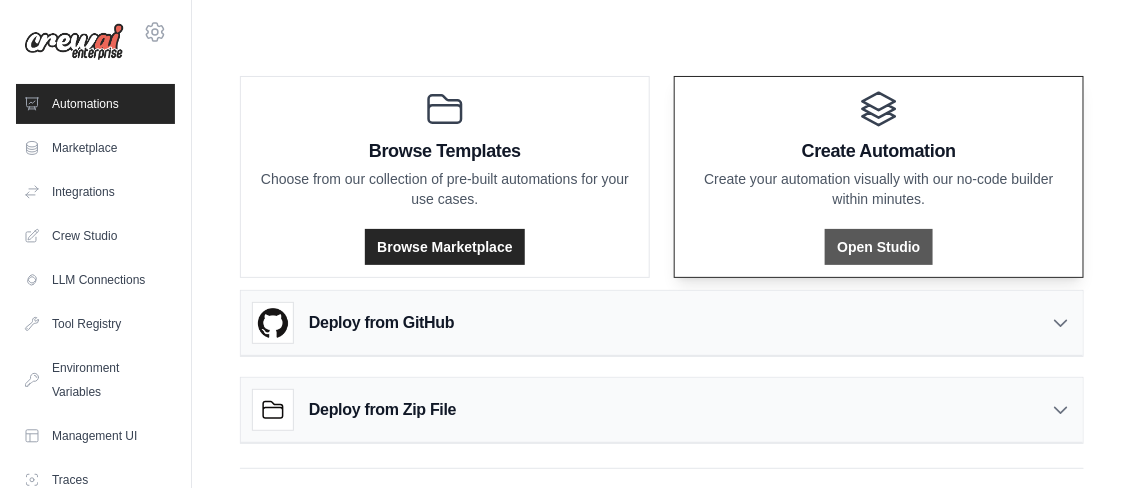 click on "Open Studio" at bounding box center (878, 247) 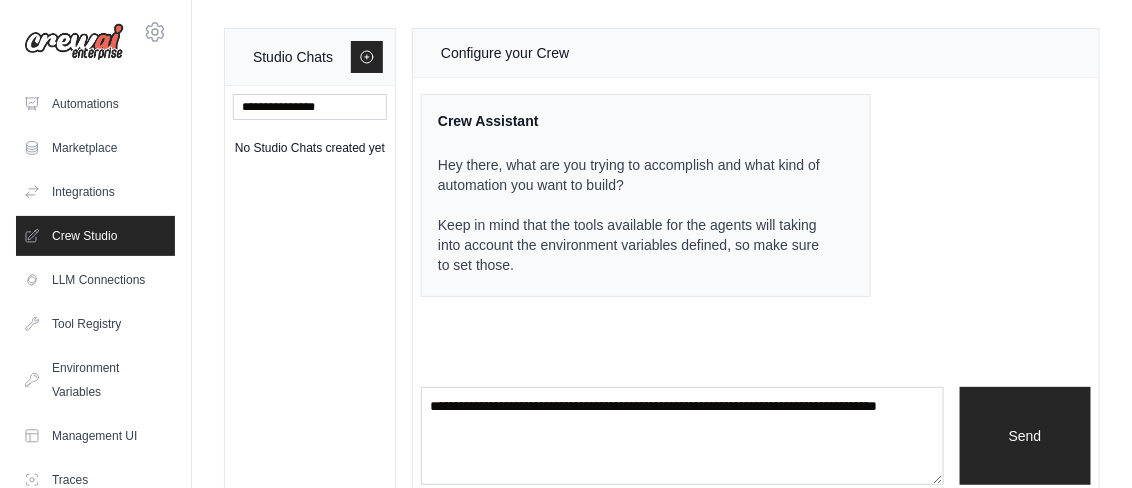 scroll, scrollTop: 24, scrollLeft: 0, axis: vertical 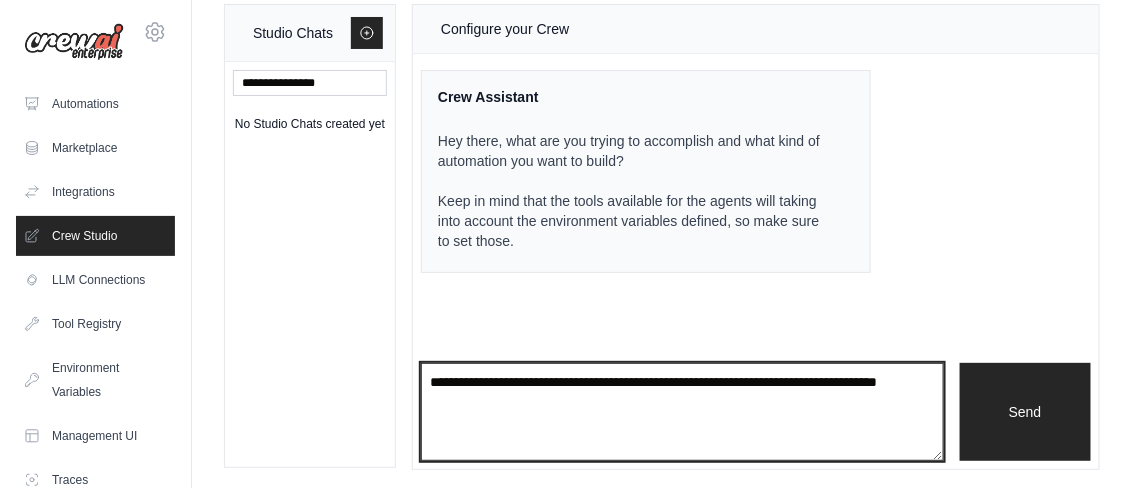 drag, startPoint x: 519, startPoint y: 386, endPoint x: 789, endPoint y: 404, distance: 270.59933 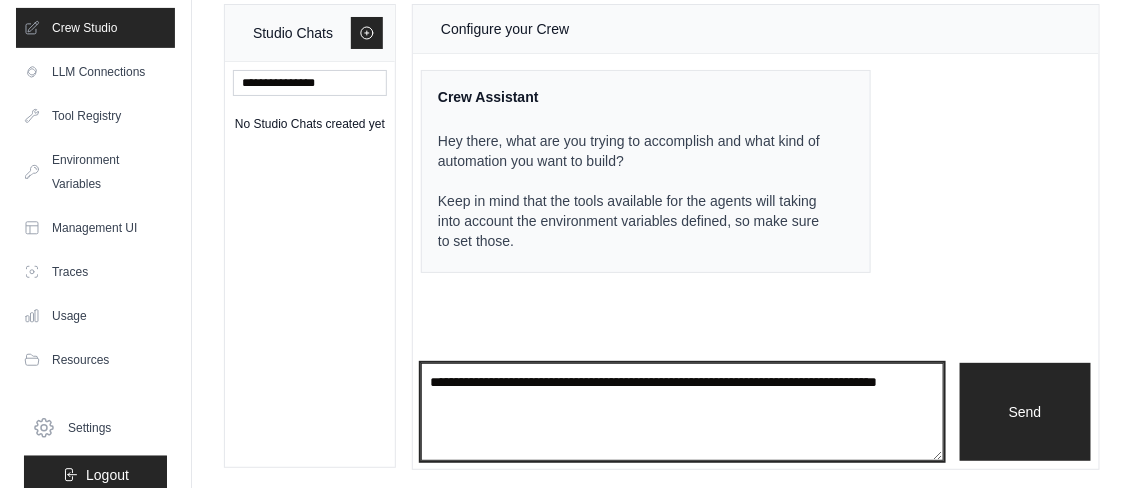 scroll, scrollTop: 228, scrollLeft: 0, axis: vertical 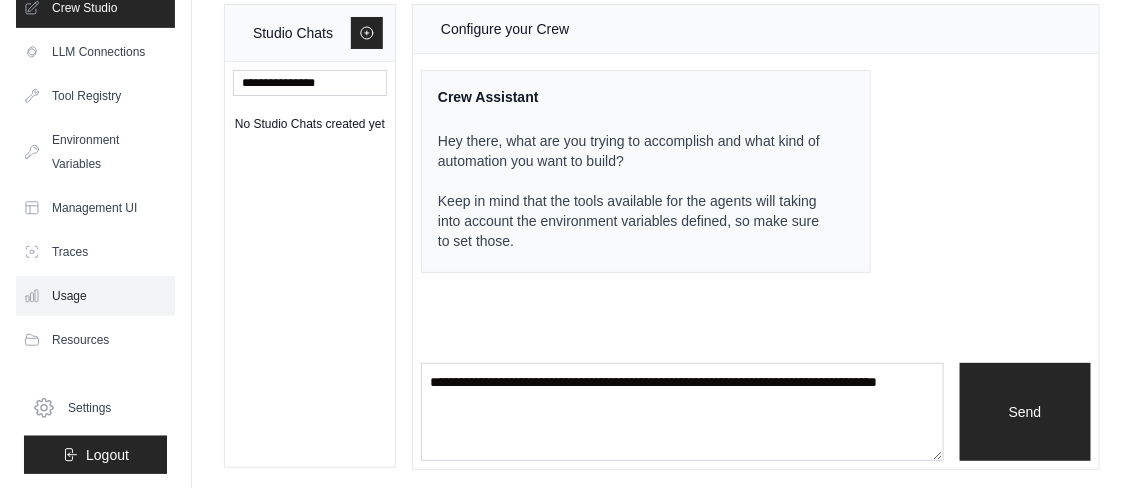 click on "Usage" at bounding box center (95, 296) 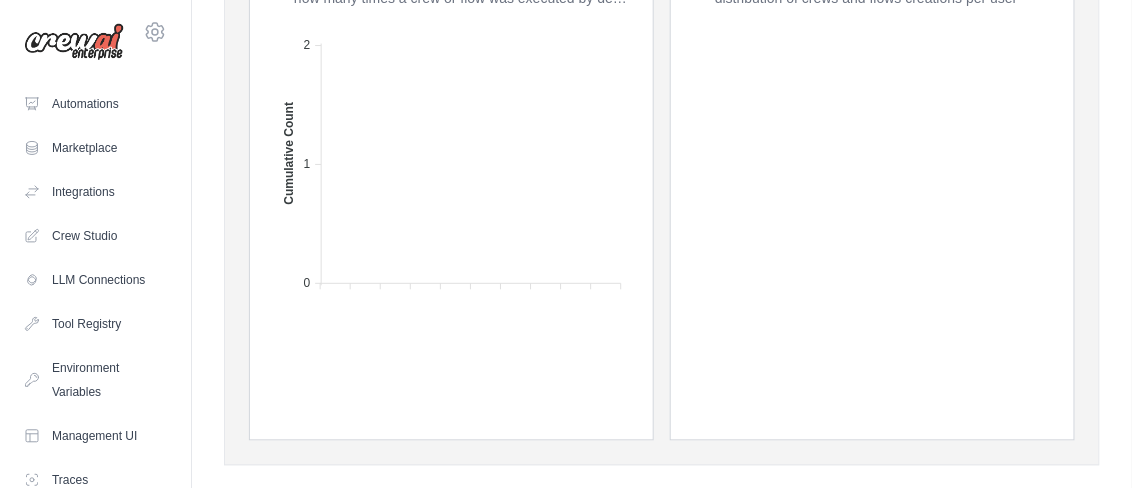 scroll, scrollTop: 957, scrollLeft: 0, axis: vertical 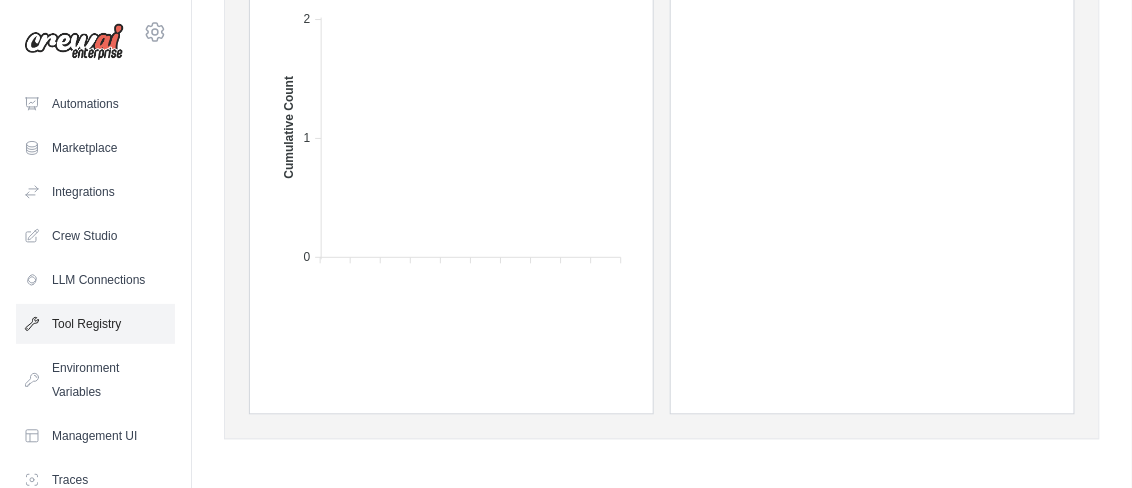 click on "Tool Registry" at bounding box center (95, 324) 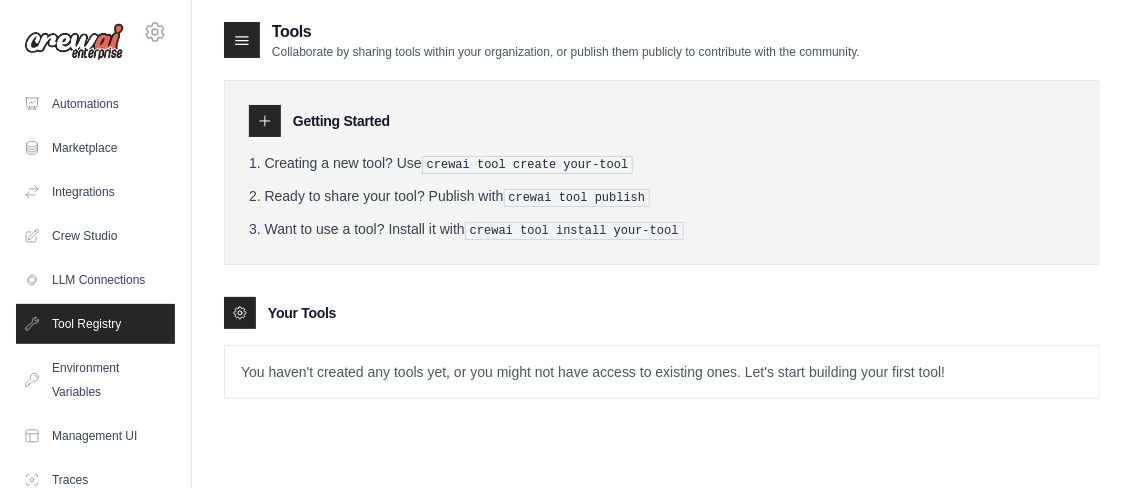 drag, startPoint x: 471, startPoint y: 170, endPoint x: 635, endPoint y: 172, distance: 164.01219 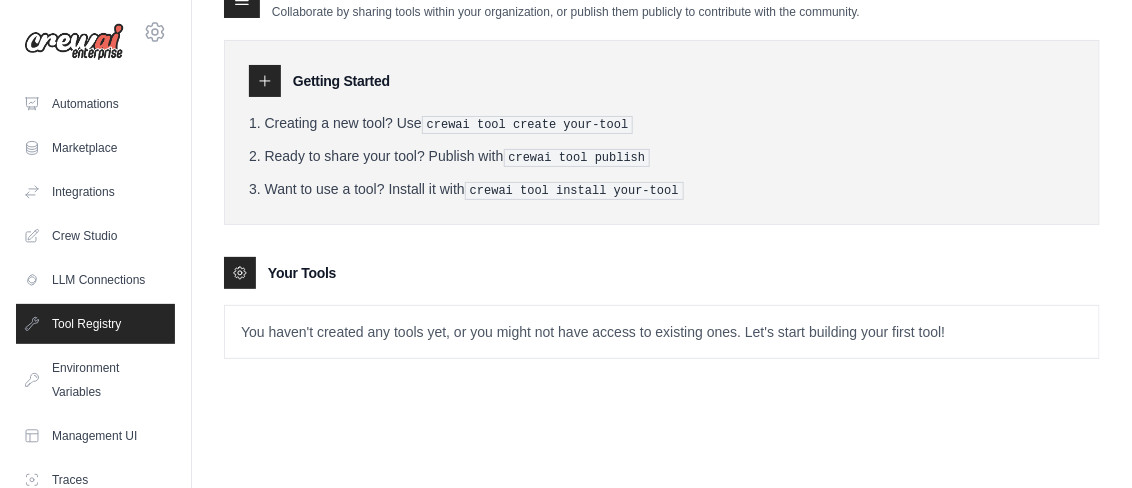 drag, startPoint x: 856, startPoint y: 366, endPoint x: 846, endPoint y: 352, distance: 17.20465 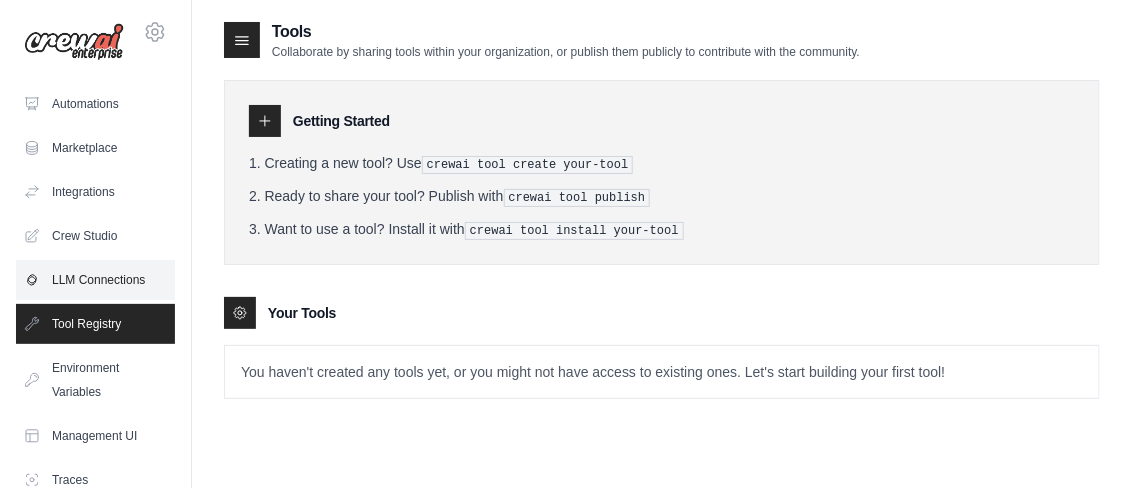 click on "LLM Connections" at bounding box center (95, 280) 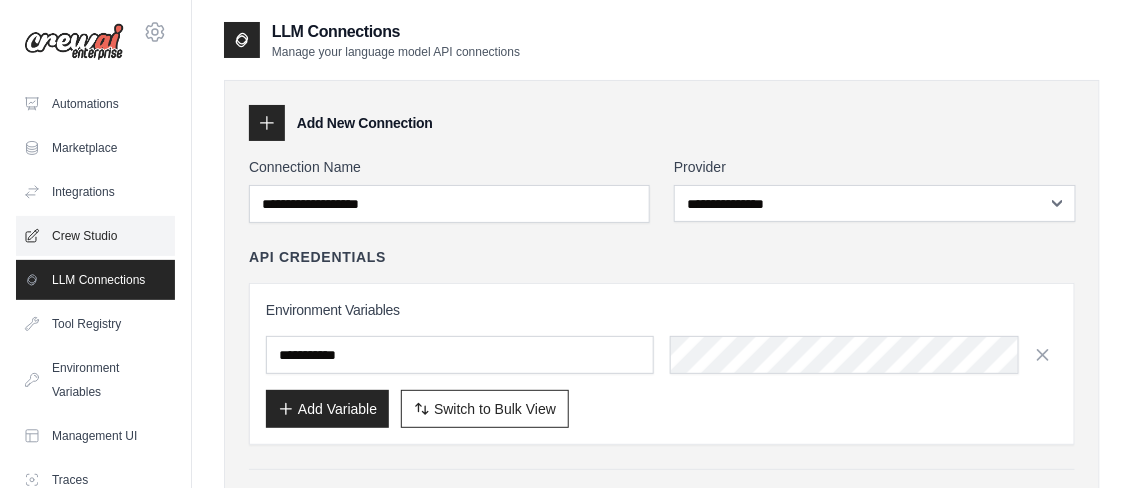 click on "Crew Studio" at bounding box center (95, 236) 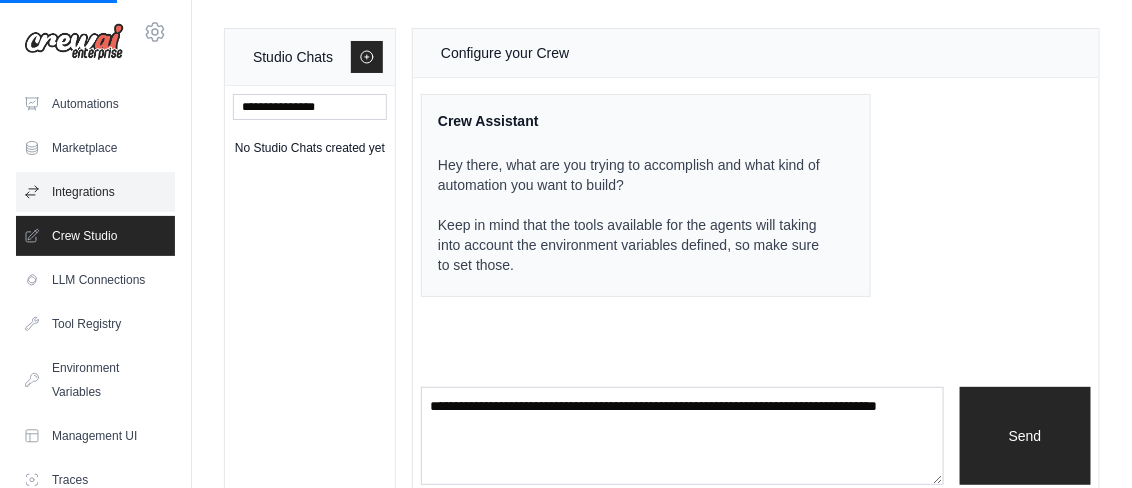 click on "Integrations" at bounding box center [95, 192] 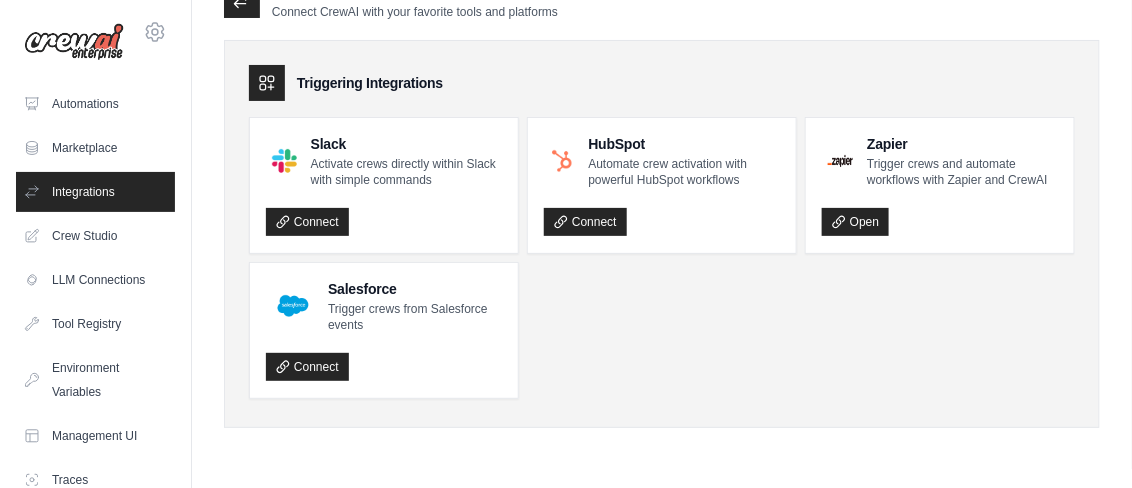 scroll, scrollTop: 0, scrollLeft: 0, axis: both 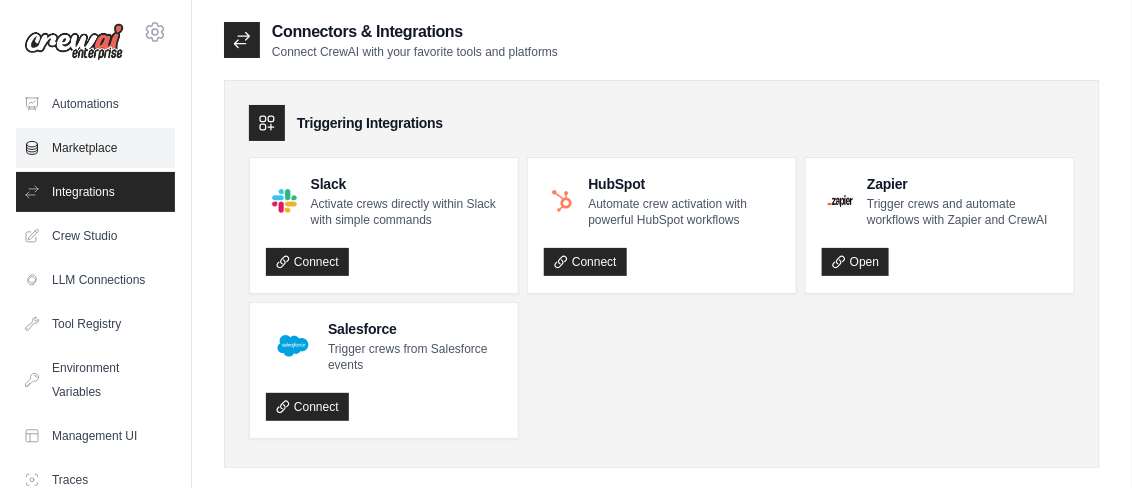 click on "Marketplace" at bounding box center (95, 148) 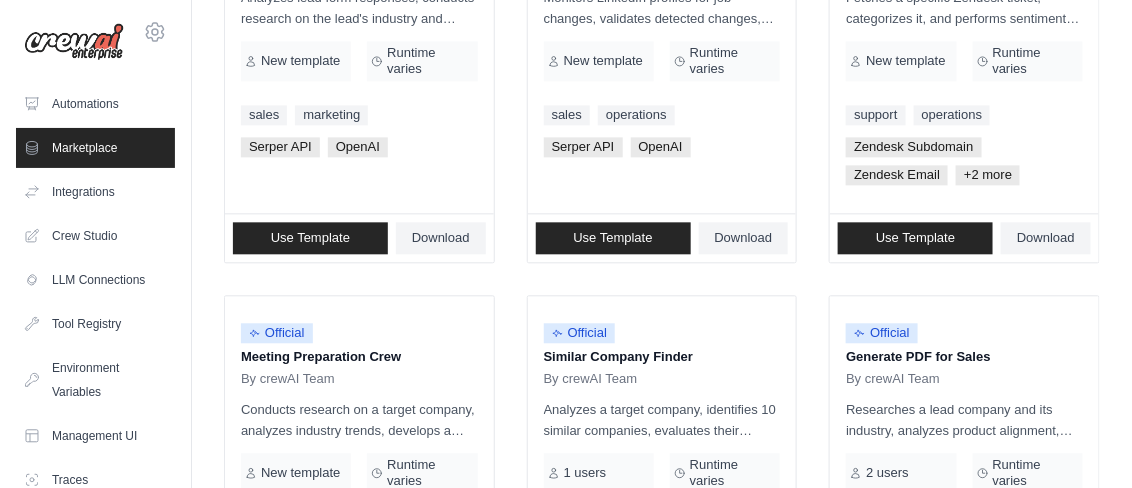 scroll, scrollTop: 1285, scrollLeft: 0, axis: vertical 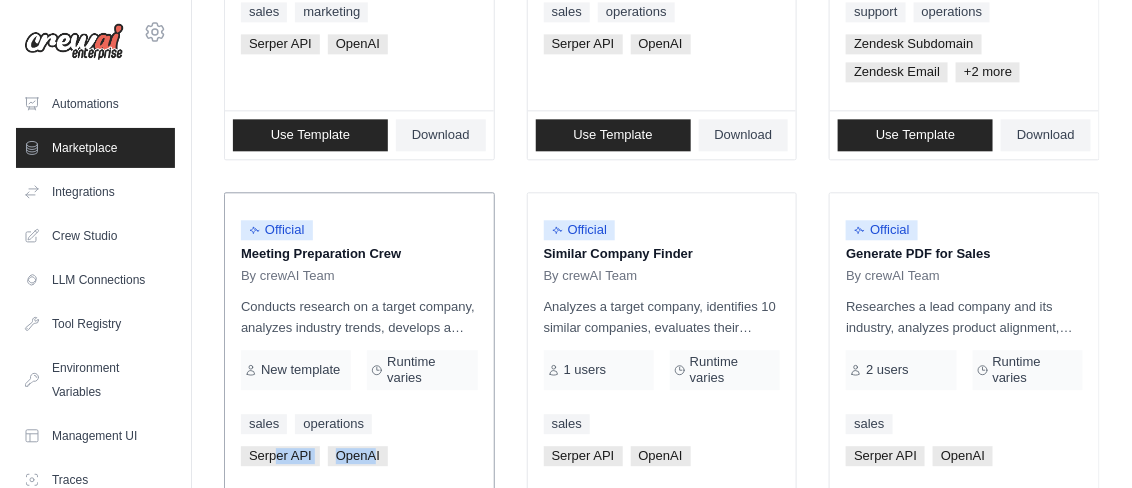 drag, startPoint x: 277, startPoint y: 390, endPoint x: 383, endPoint y: 388, distance: 106.01887 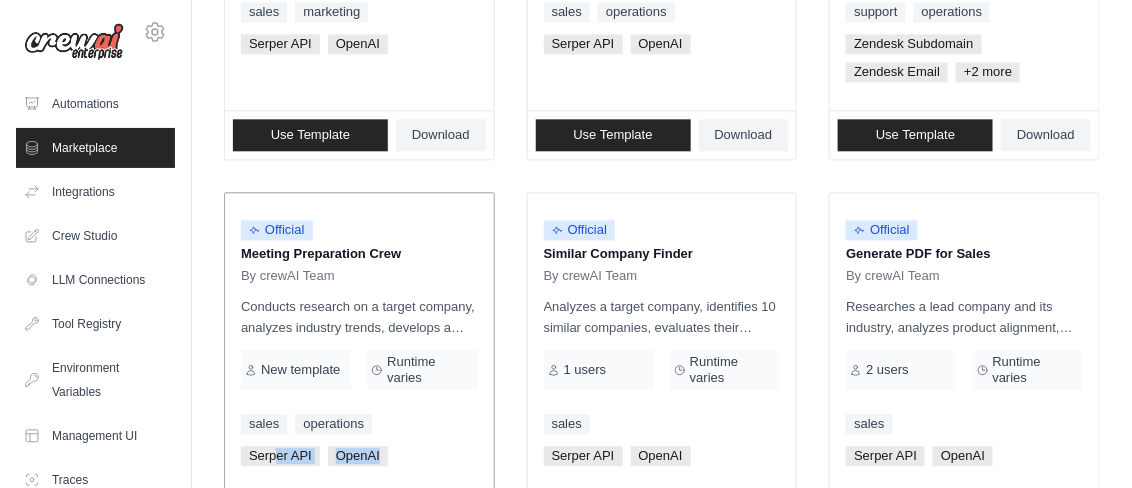 click on "OpenAI" at bounding box center [358, 456] 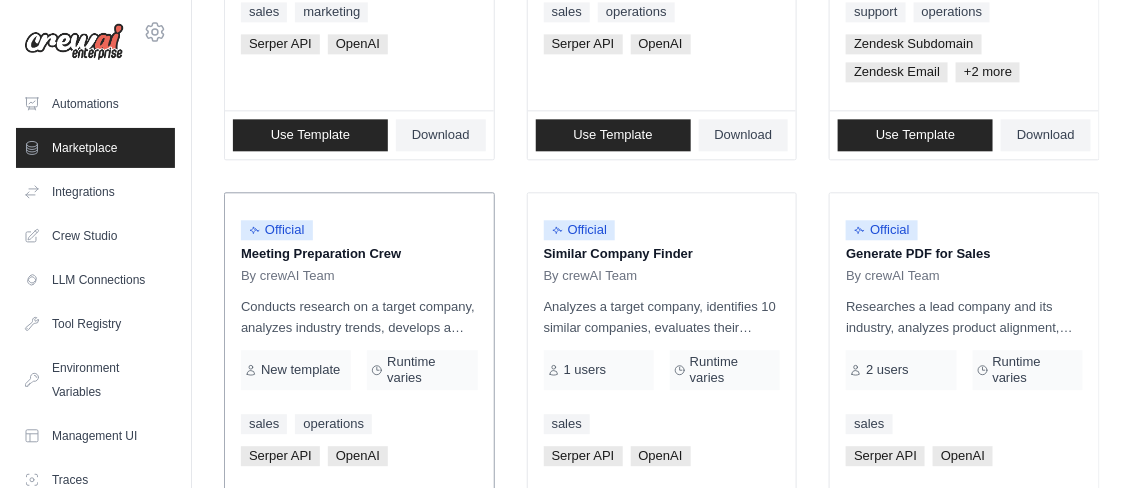 click on "Official
Meeting Preparation Crew
By
crewAI Team" at bounding box center [359, 246] 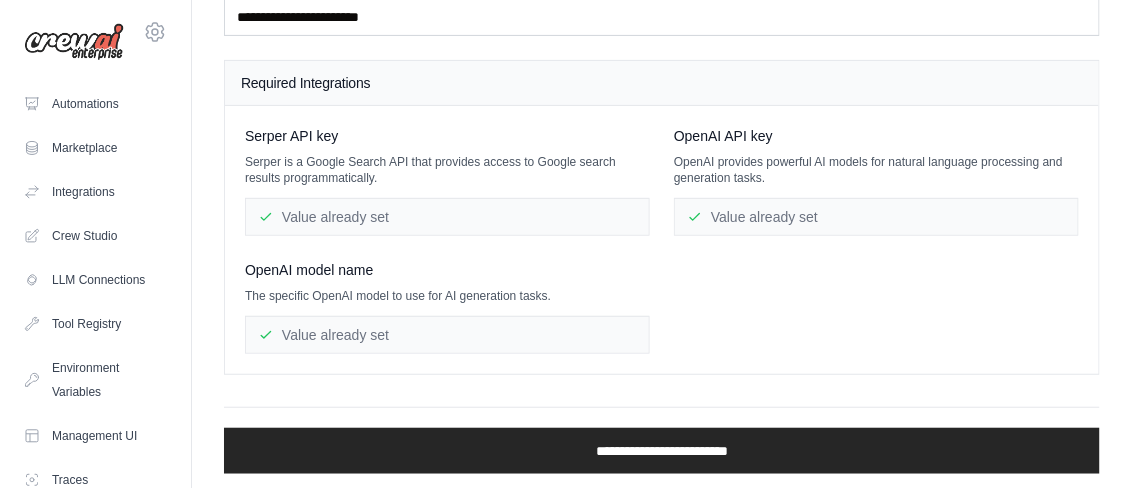 scroll, scrollTop: 0, scrollLeft: 0, axis: both 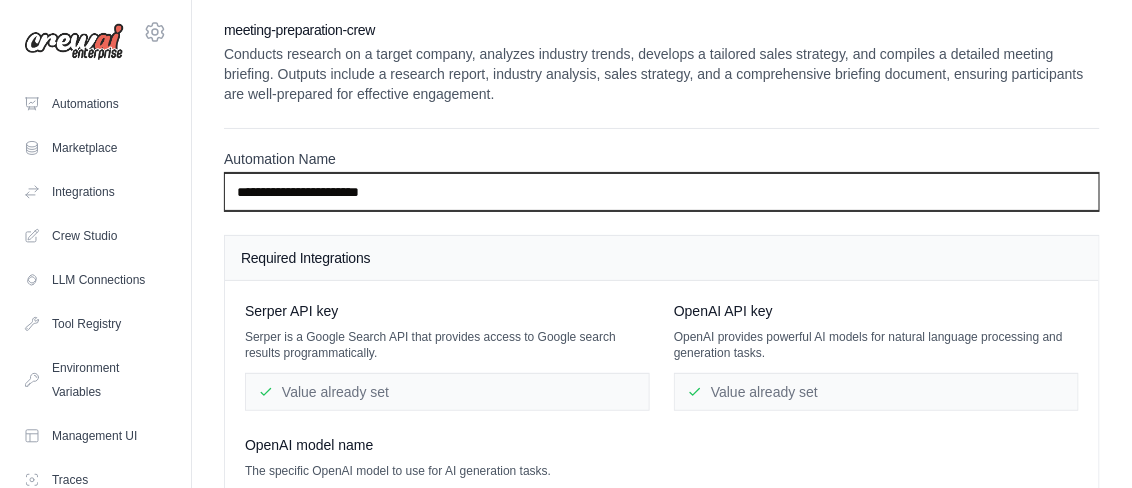 drag, startPoint x: 300, startPoint y: 204, endPoint x: 482, endPoint y: 201, distance: 182.02472 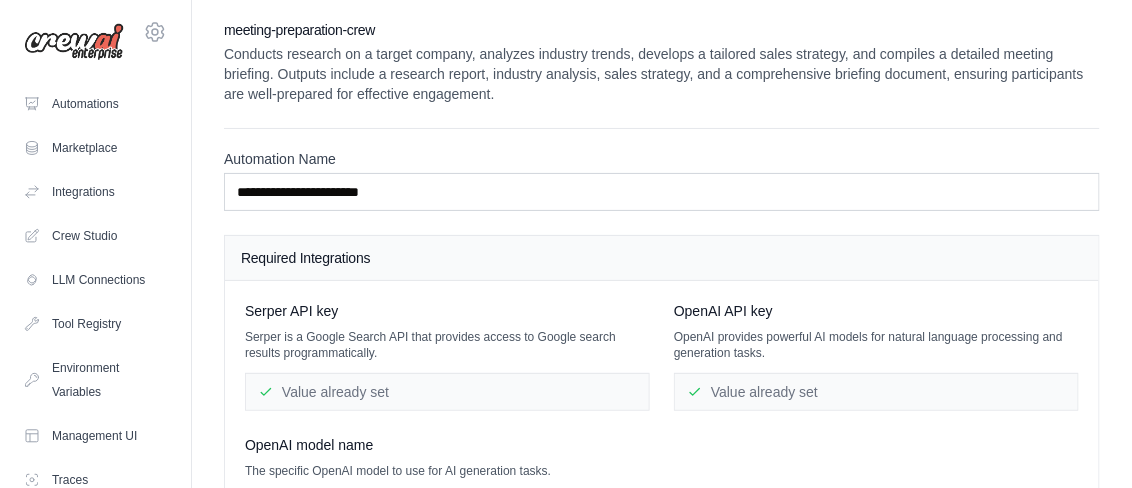click on "Value already set" at bounding box center [447, 392] 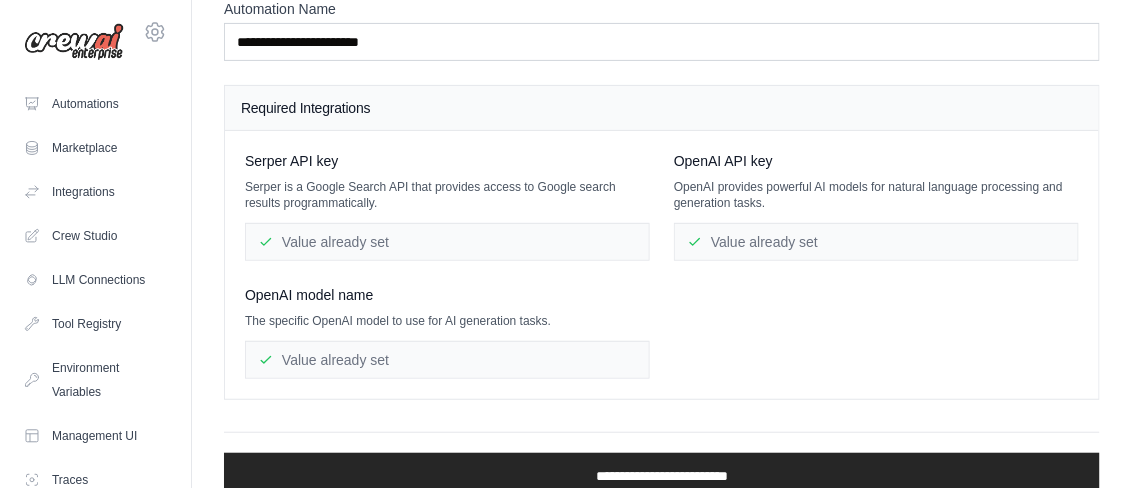 scroll, scrollTop: 175, scrollLeft: 0, axis: vertical 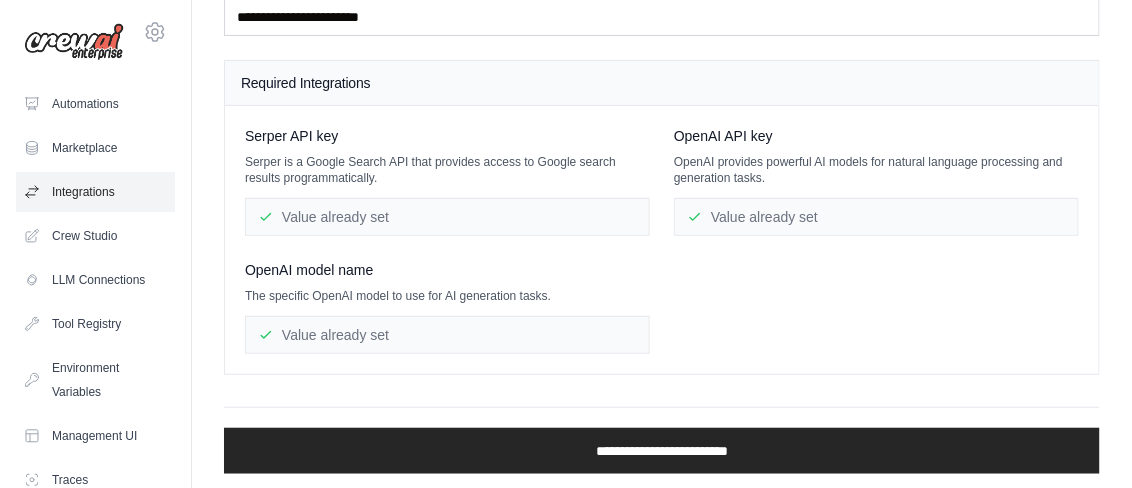 click on "Integrations" at bounding box center [95, 192] 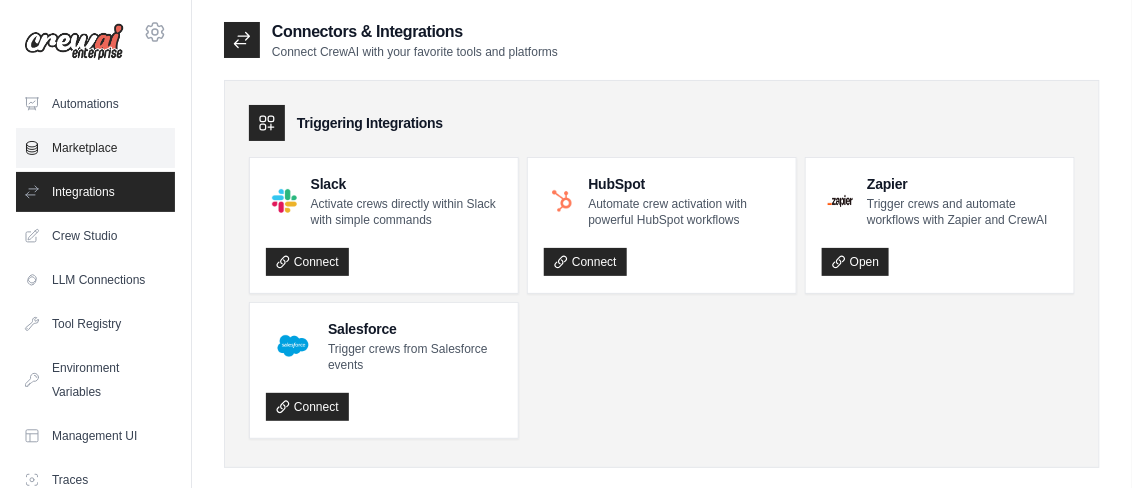 click on "Marketplace" at bounding box center [95, 148] 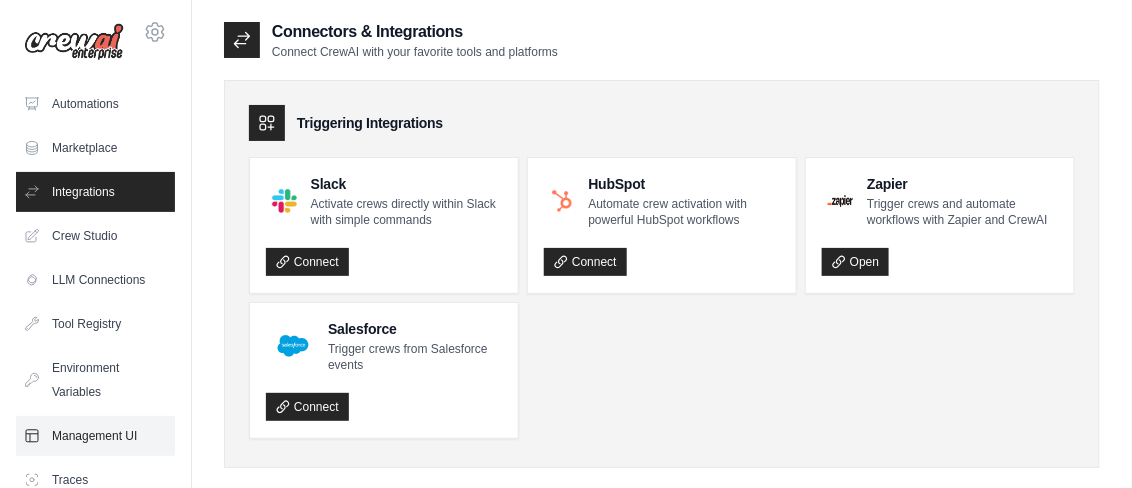 drag, startPoint x: 102, startPoint y: 458, endPoint x: 97, endPoint y: 444, distance: 14.866069 